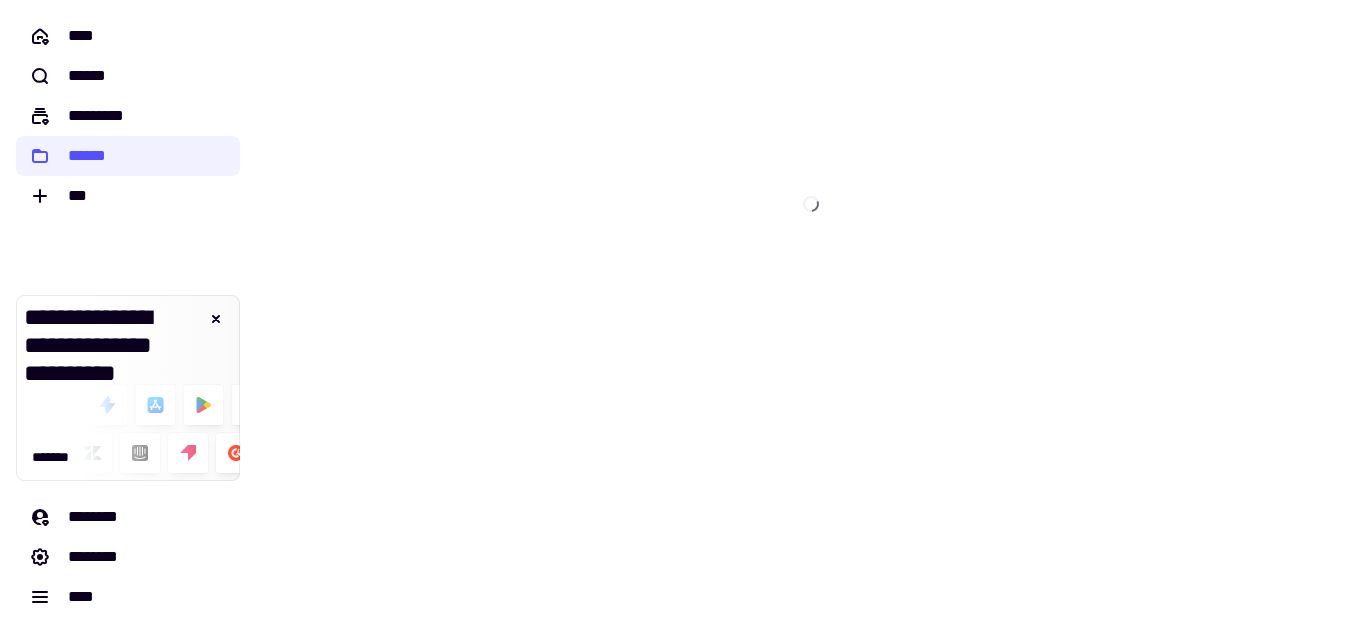 scroll, scrollTop: 0, scrollLeft: 0, axis: both 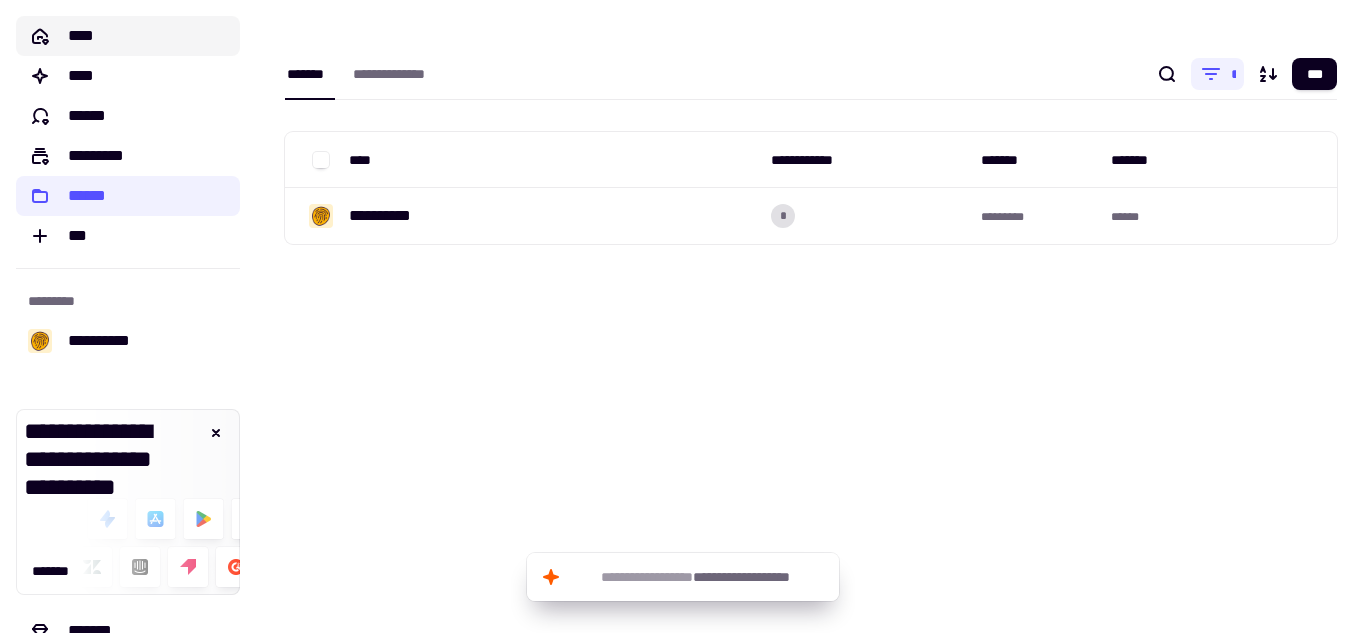 click on "****" 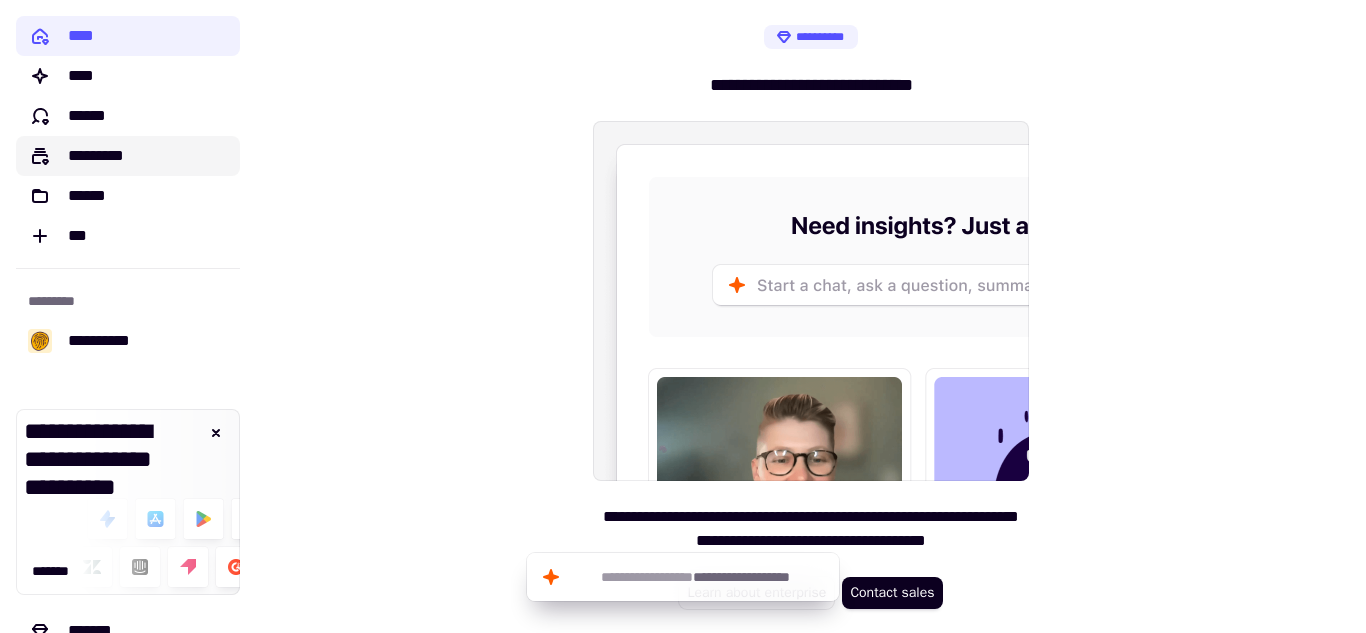 click on "*********" 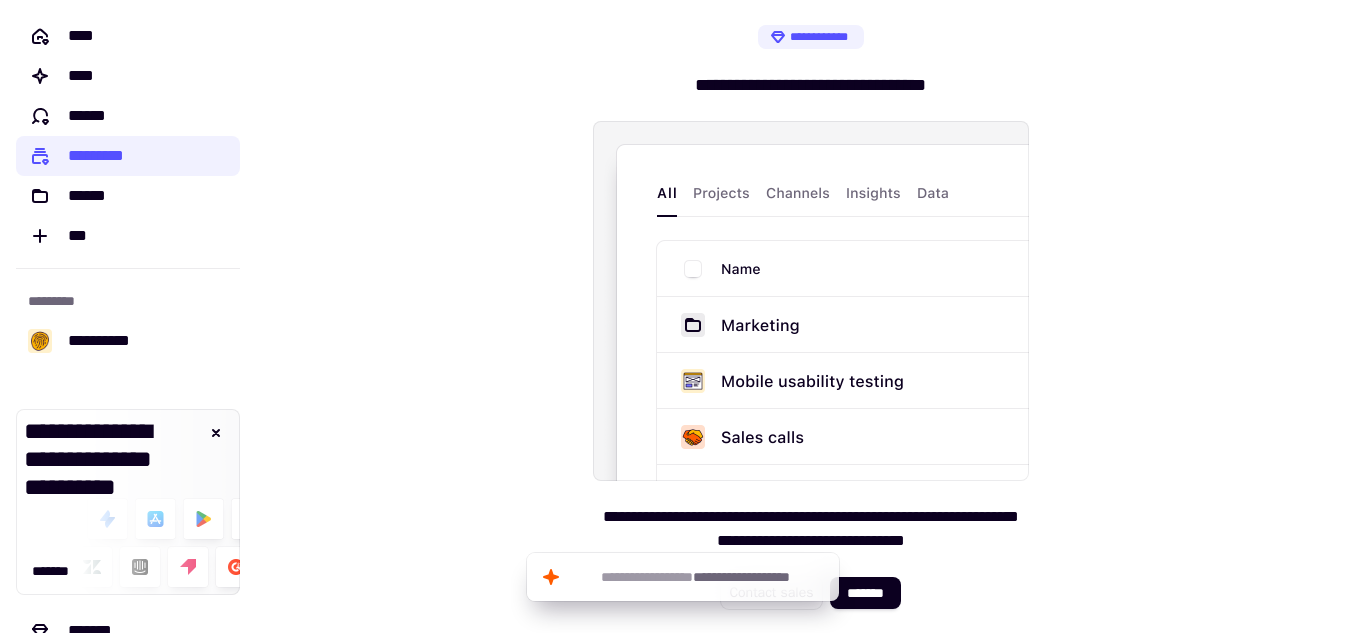 click at bounding box center [811, 301] 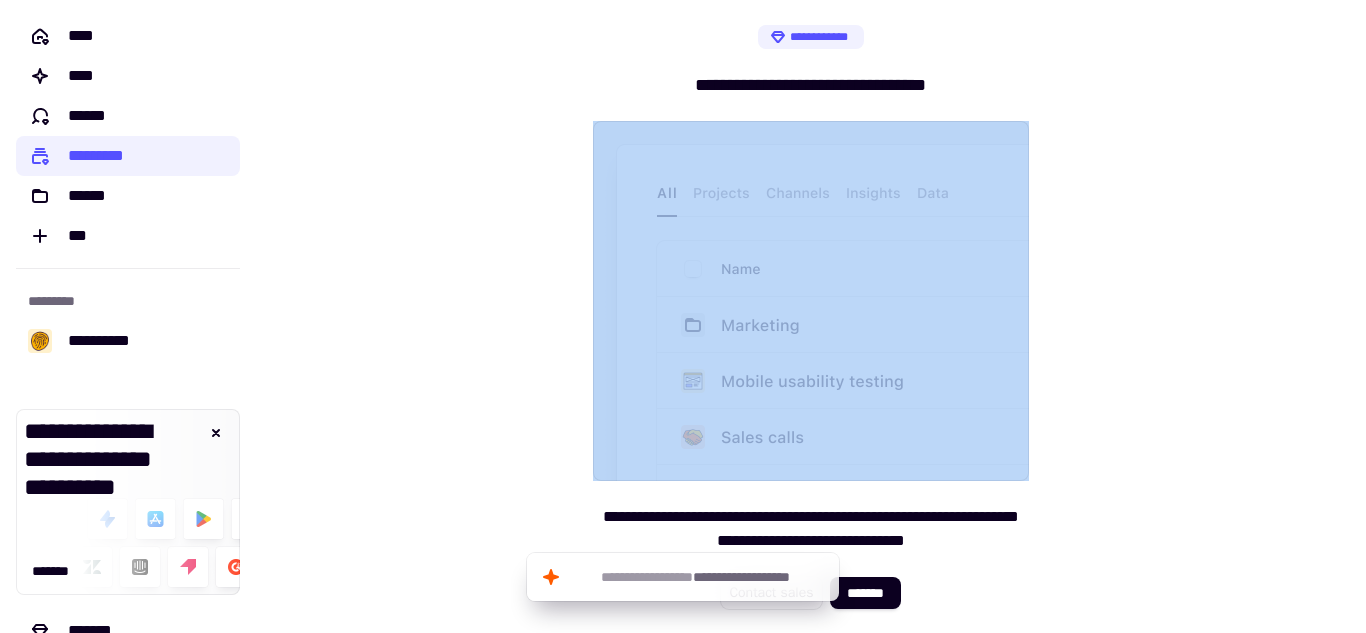 click at bounding box center [811, 301] 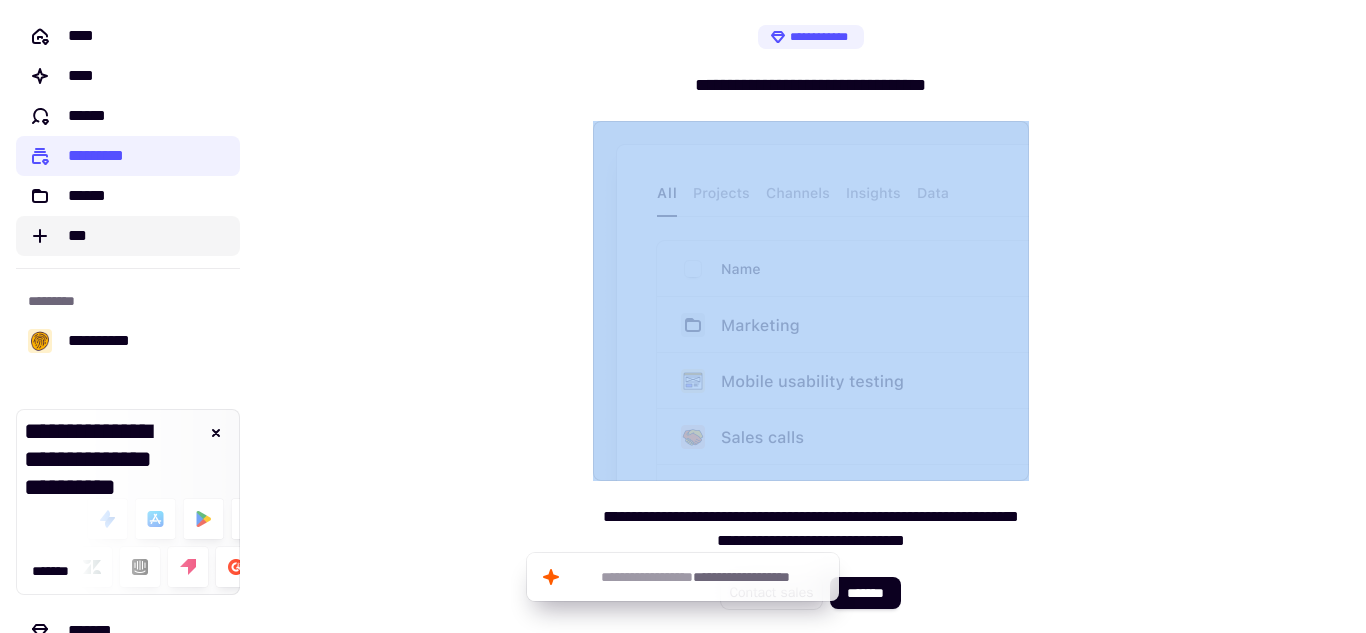 click on "***" 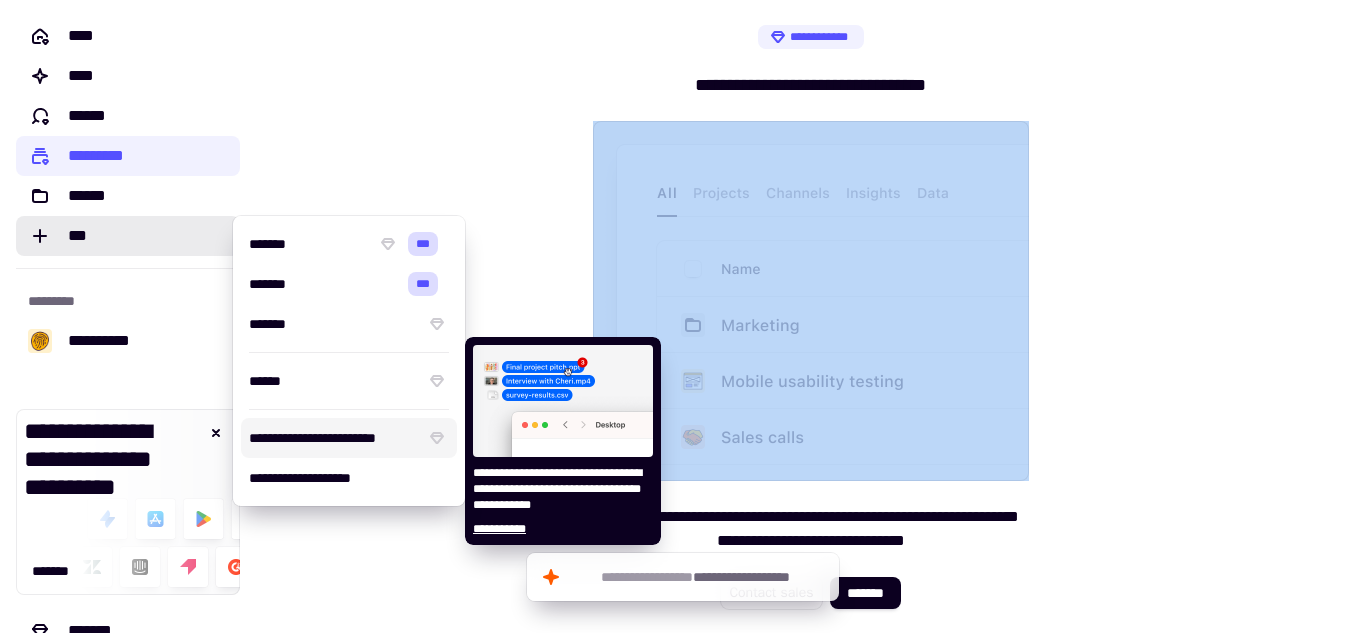click on "**********" at bounding box center (333, 438) 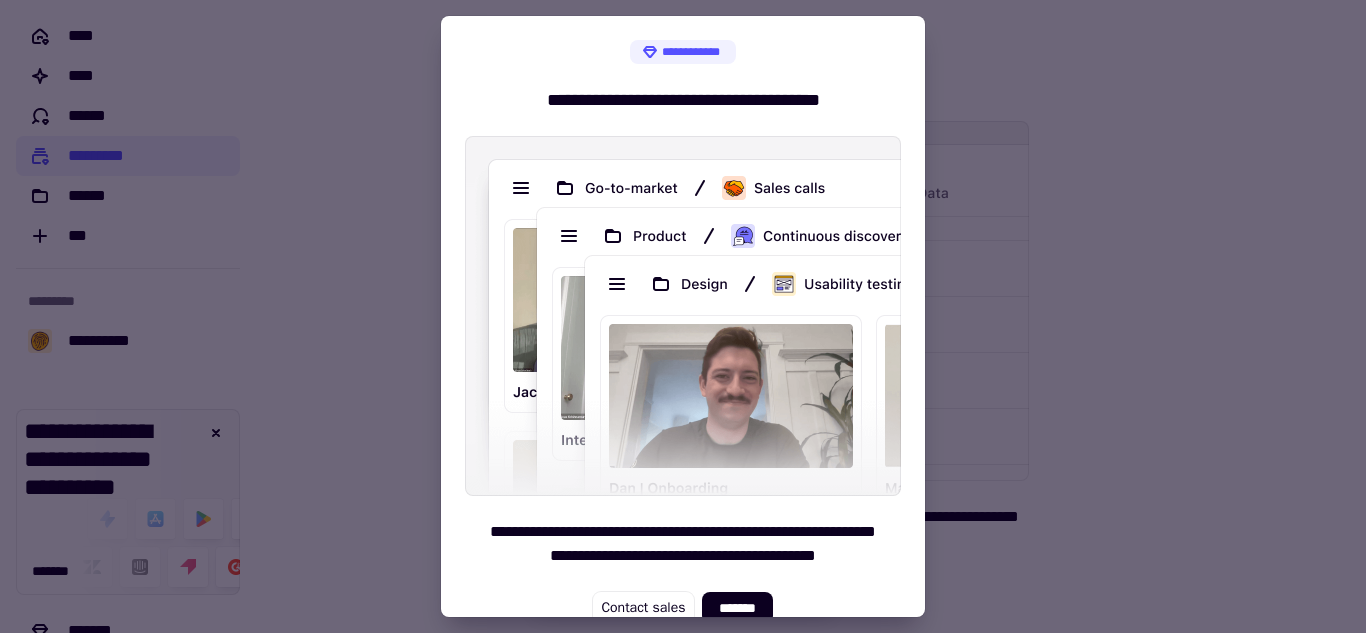 click at bounding box center (683, 316) 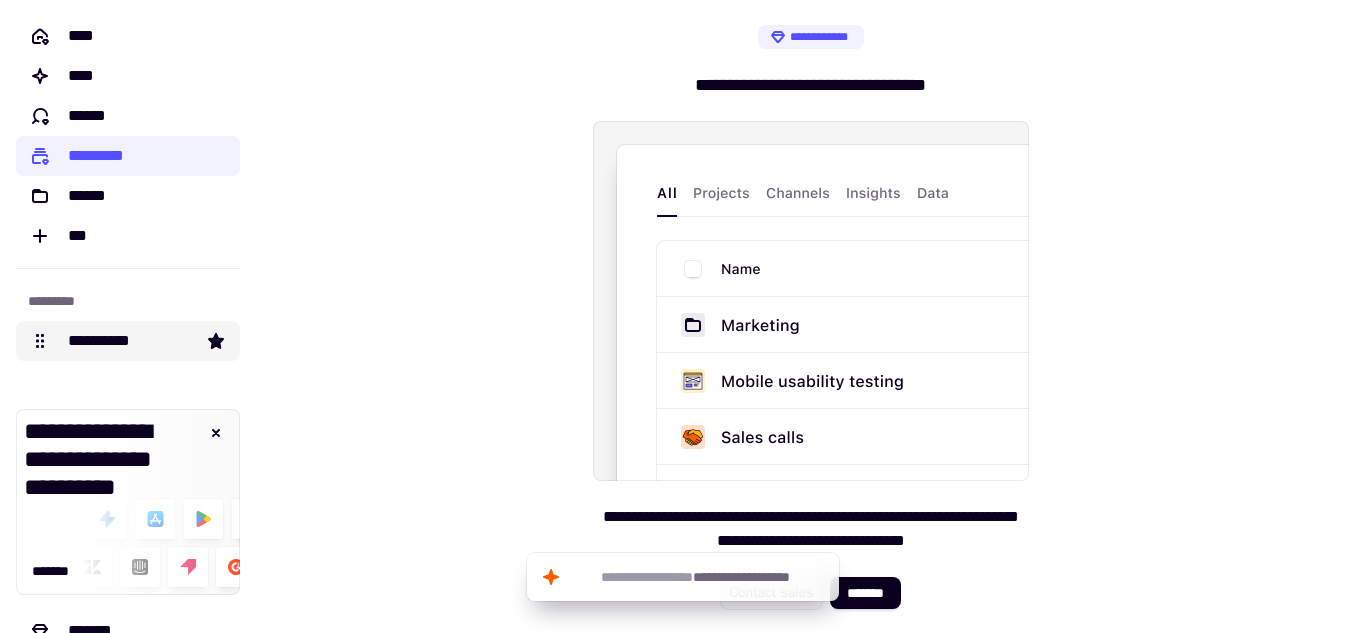 click on "**********" 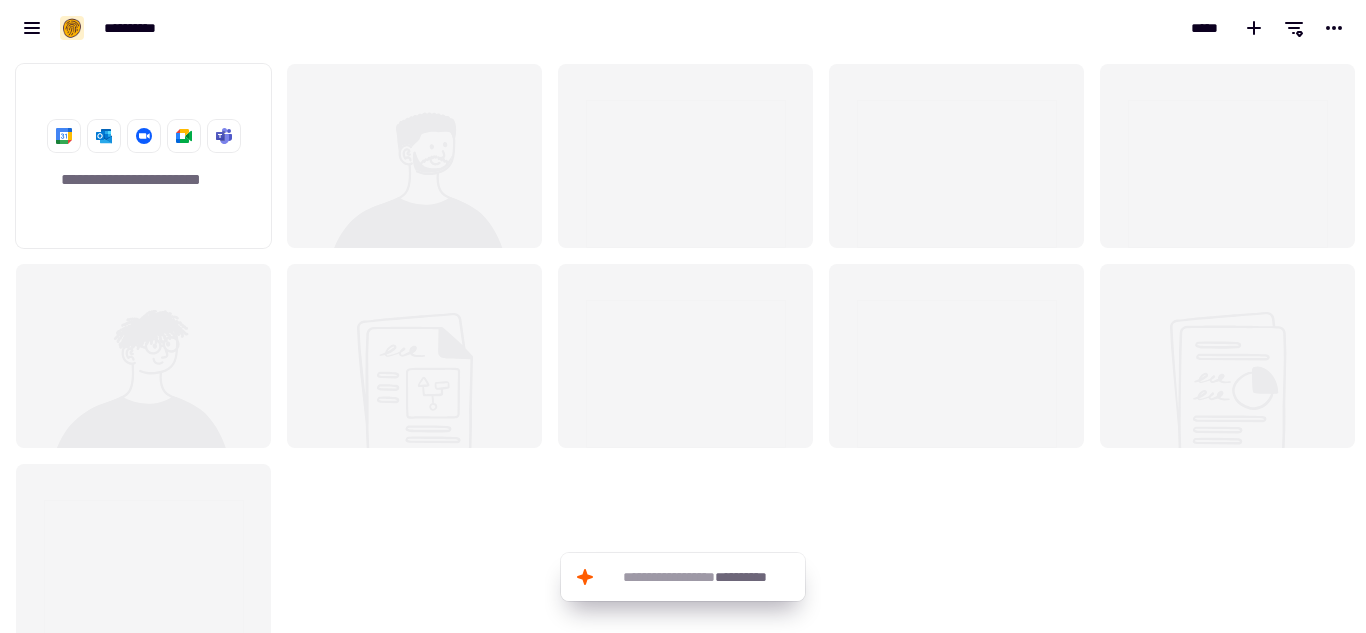 scroll, scrollTop: 16, scrollLeft: 16, axis: both 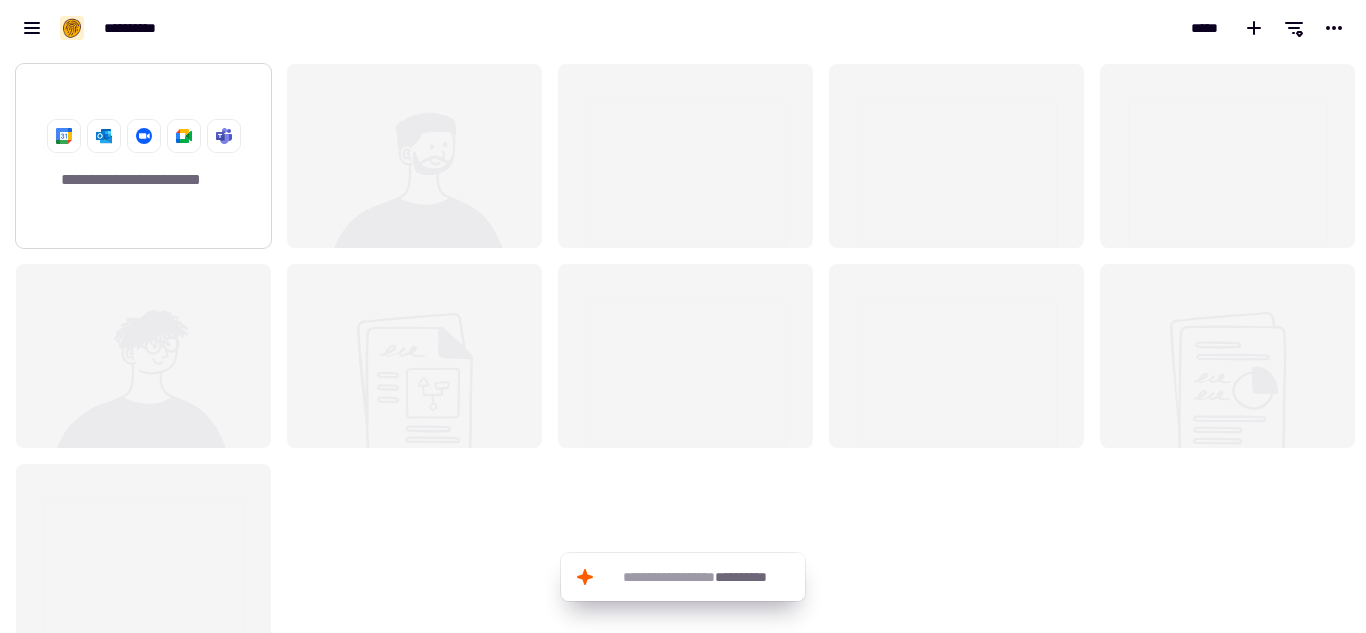 click on "**********" 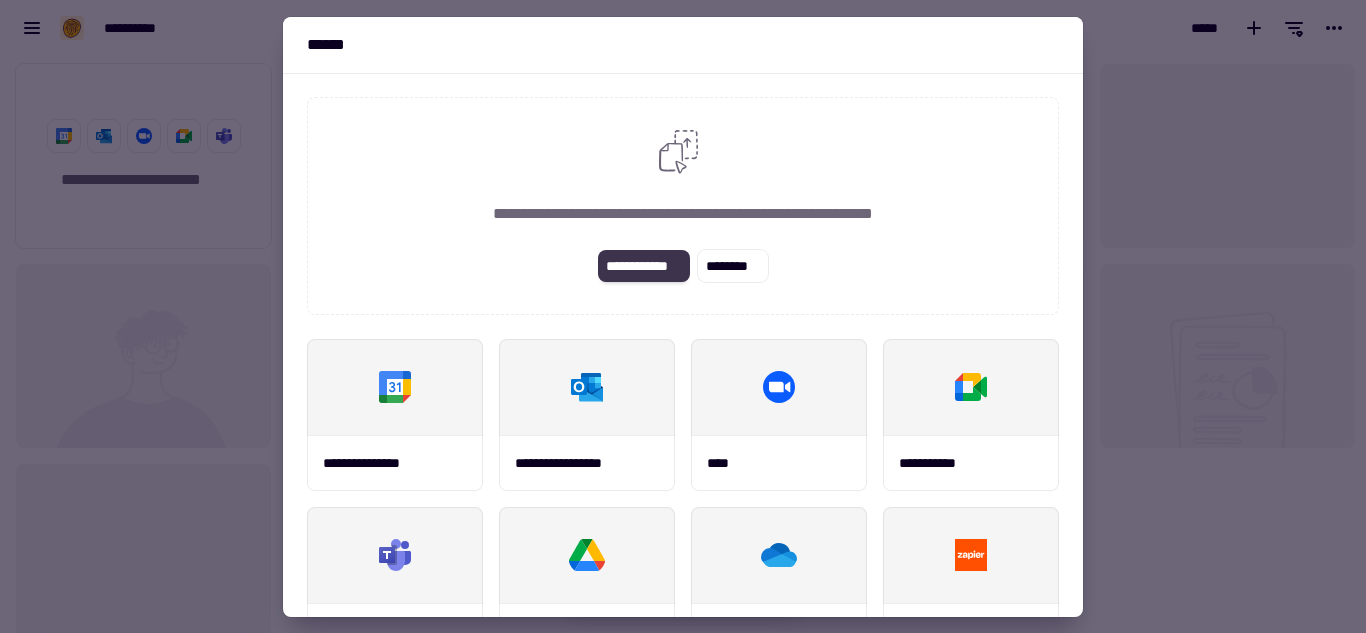 click on "**********" 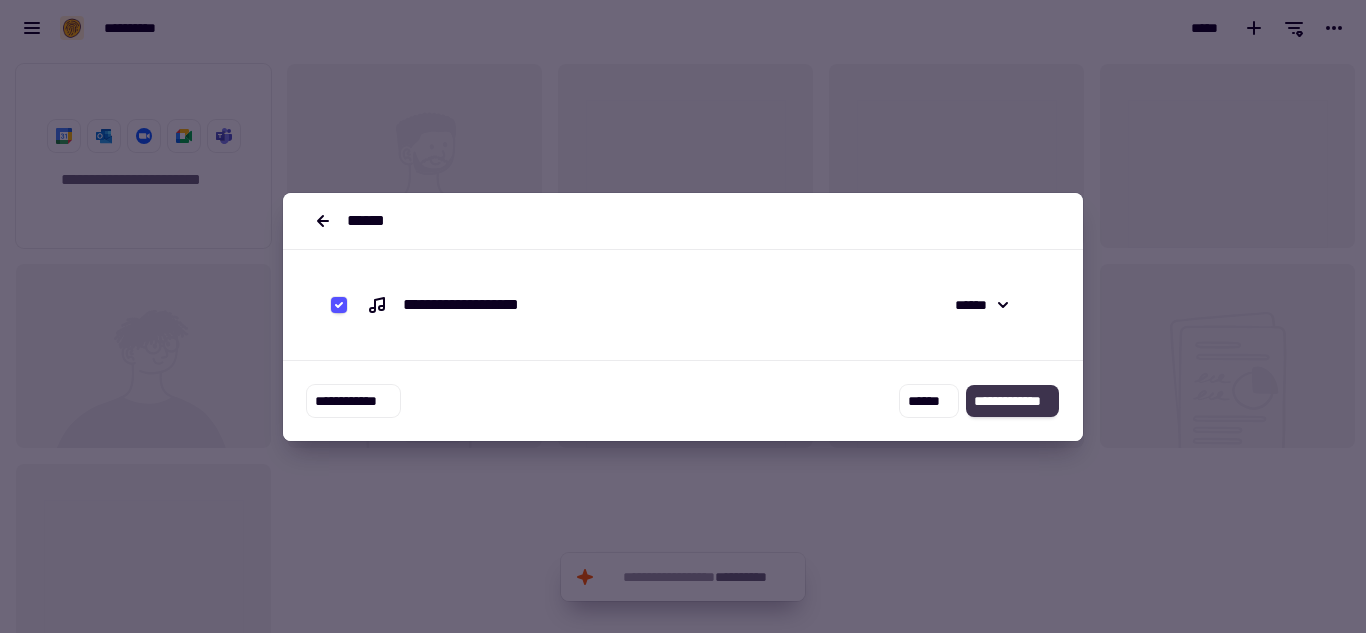 click on "**********" 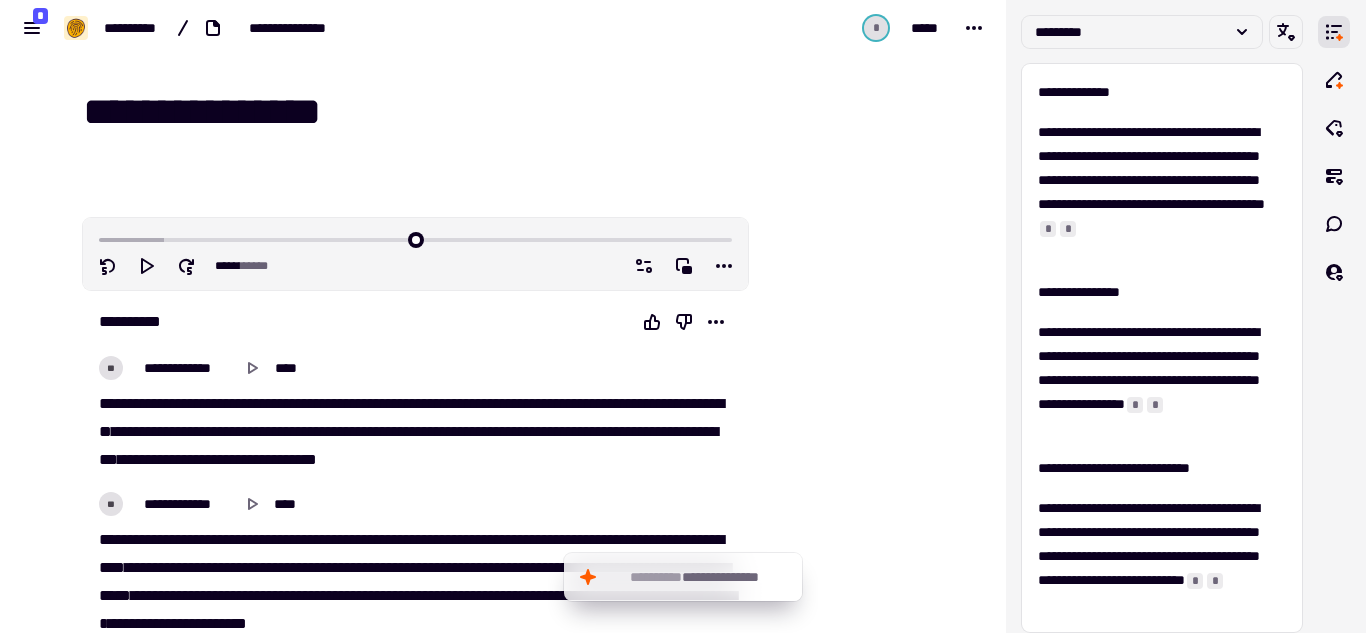 scroll, scrollTop: 0, scrollLeft: 0, axis: both 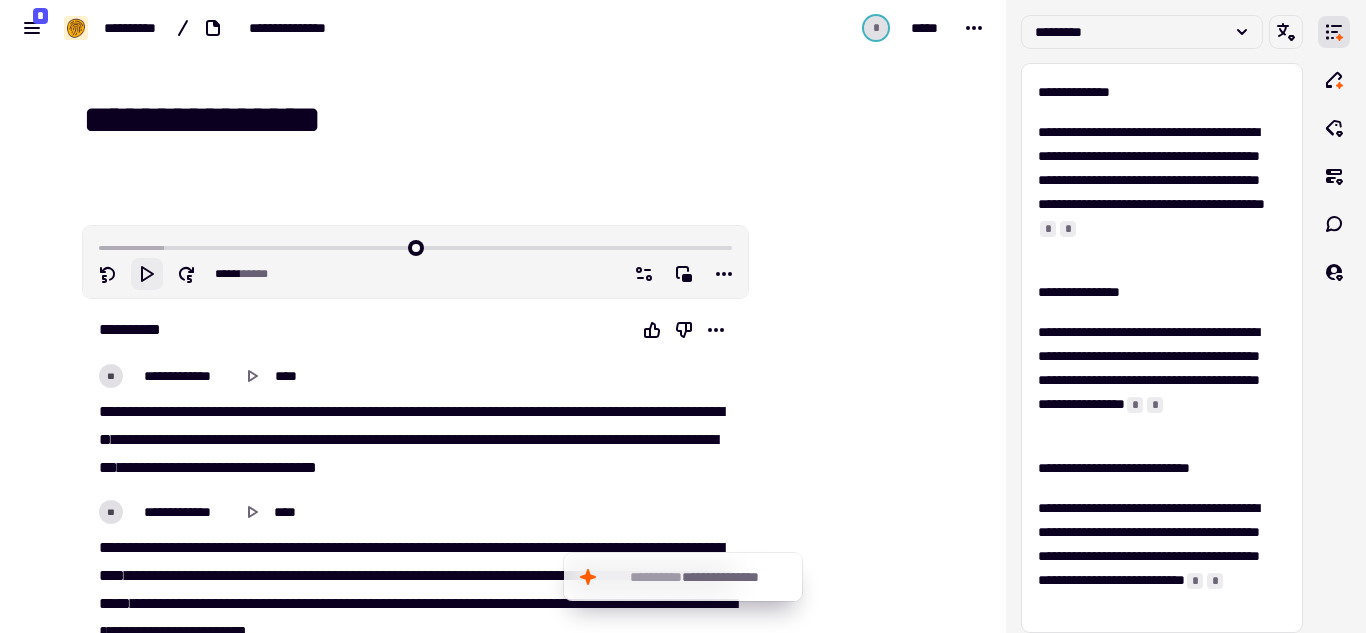 click 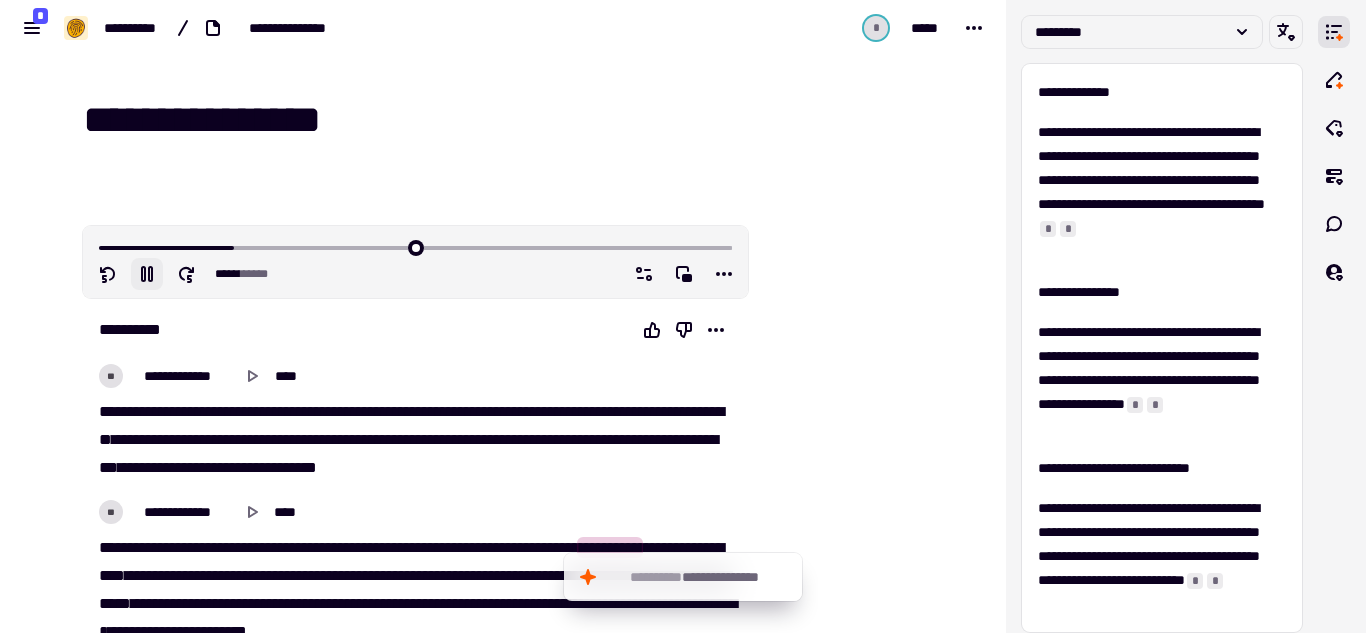 type on "*****" 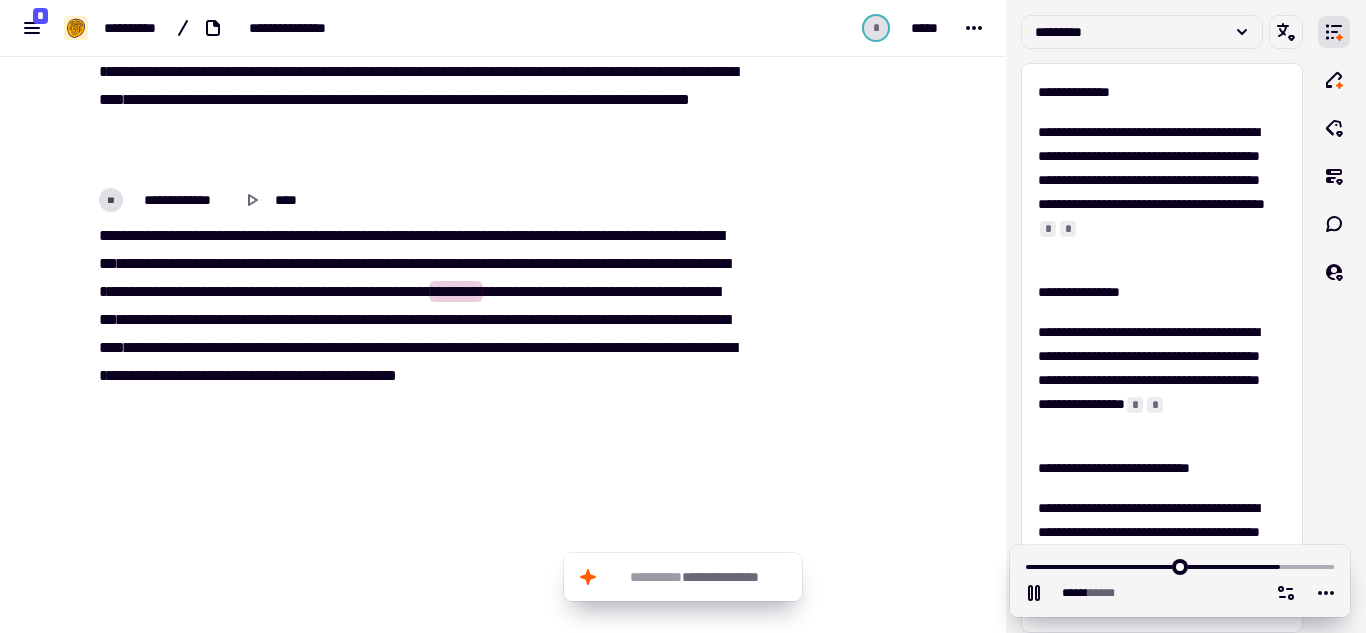 scroll, scrollTop: 800, scrollLeft: 0, axis: vertical 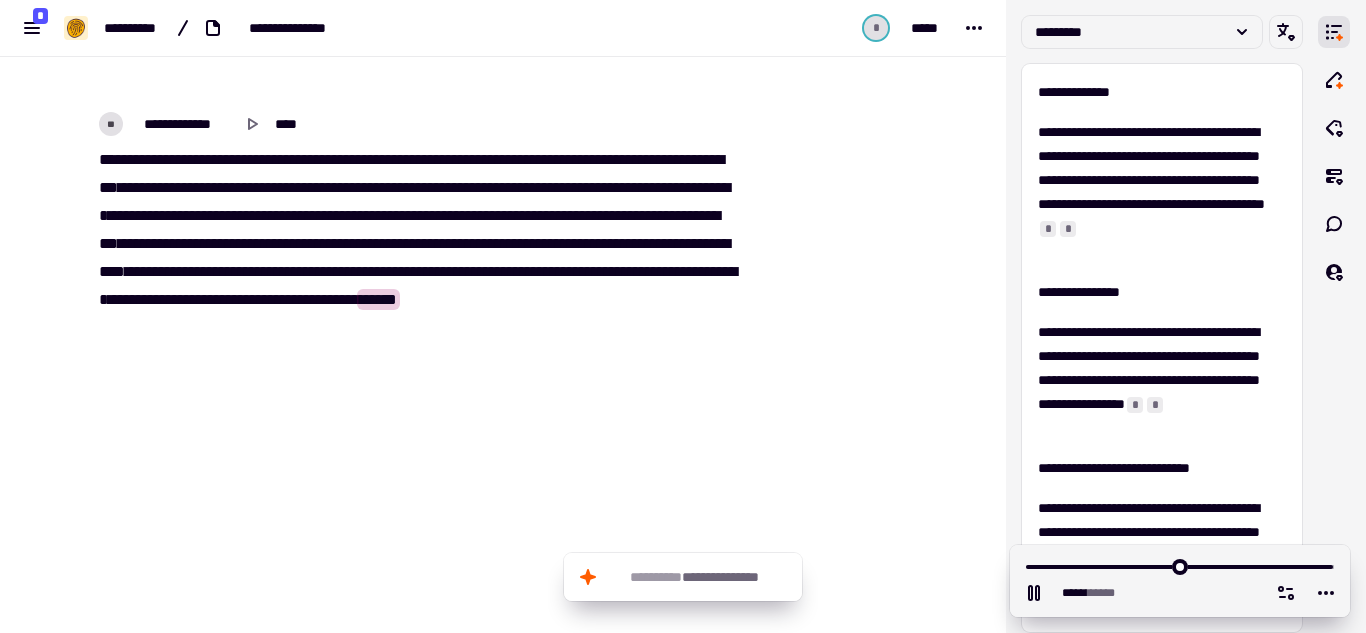 type on "*****" 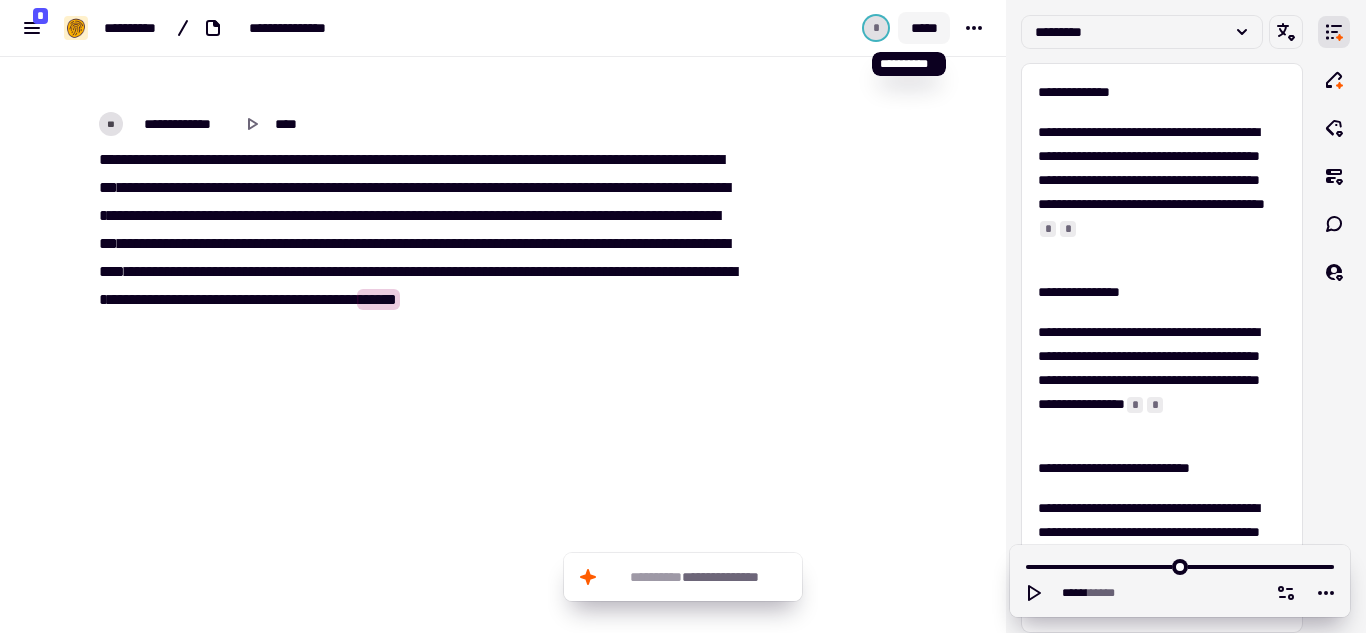 click on "*****" 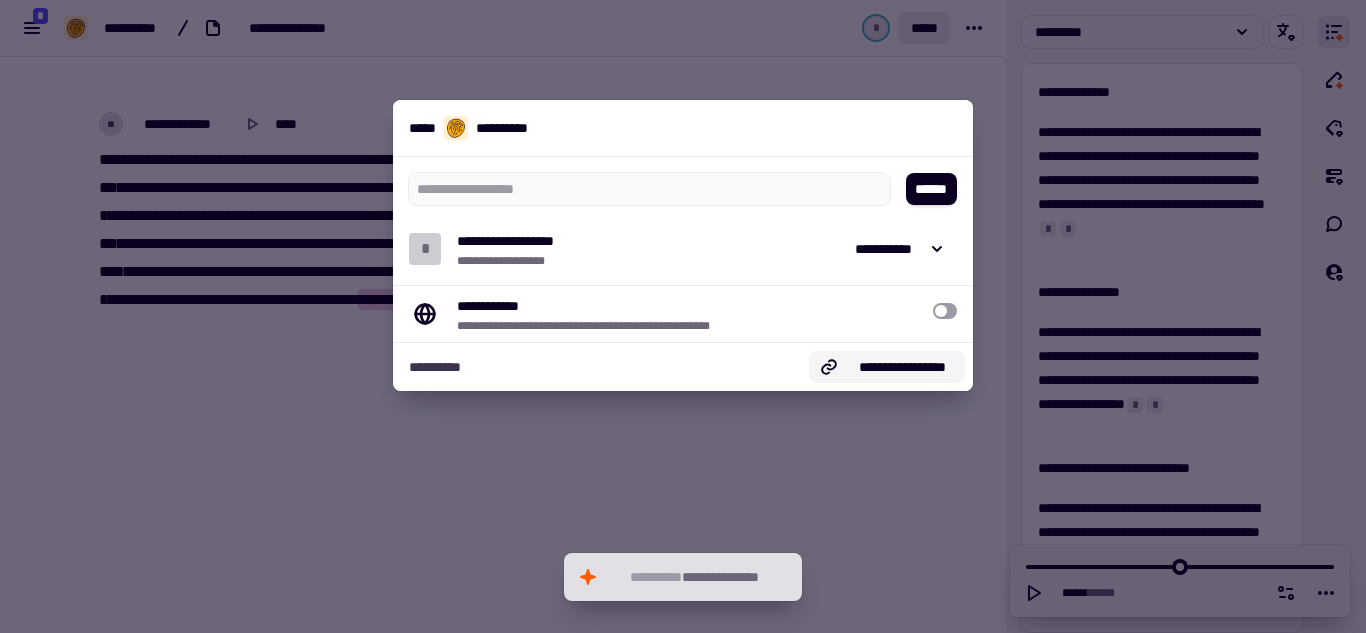 click on "**********" 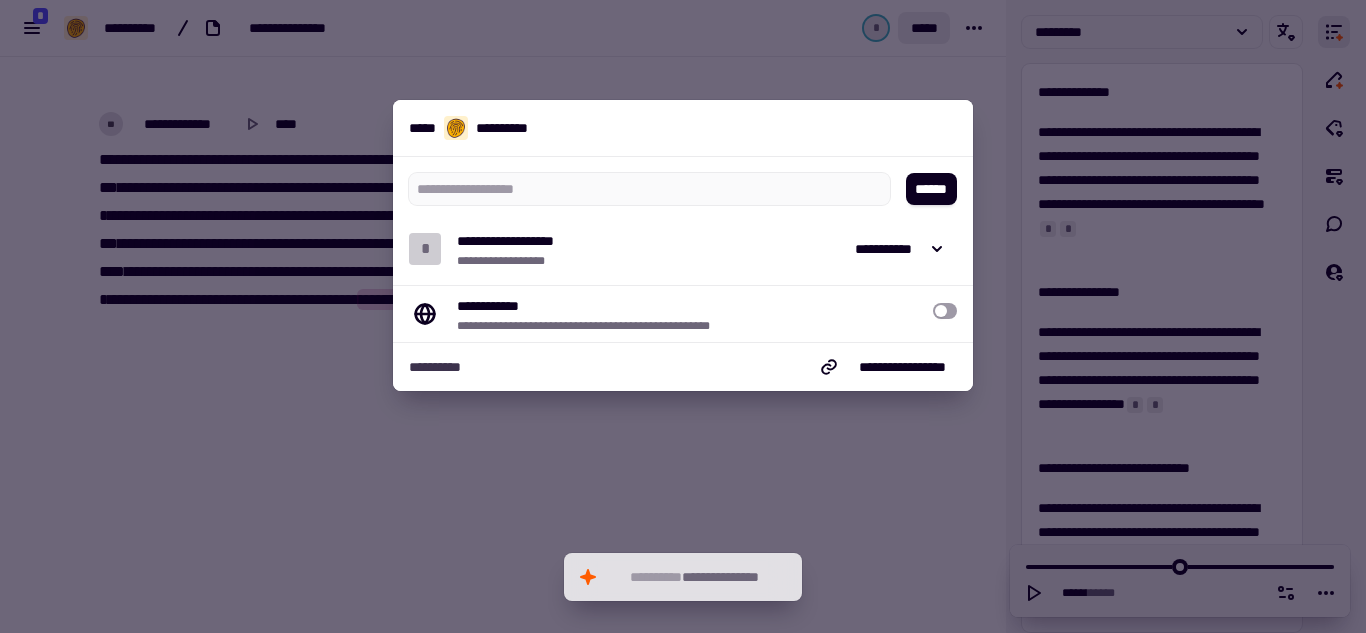 click at bounding box center (683, 316) 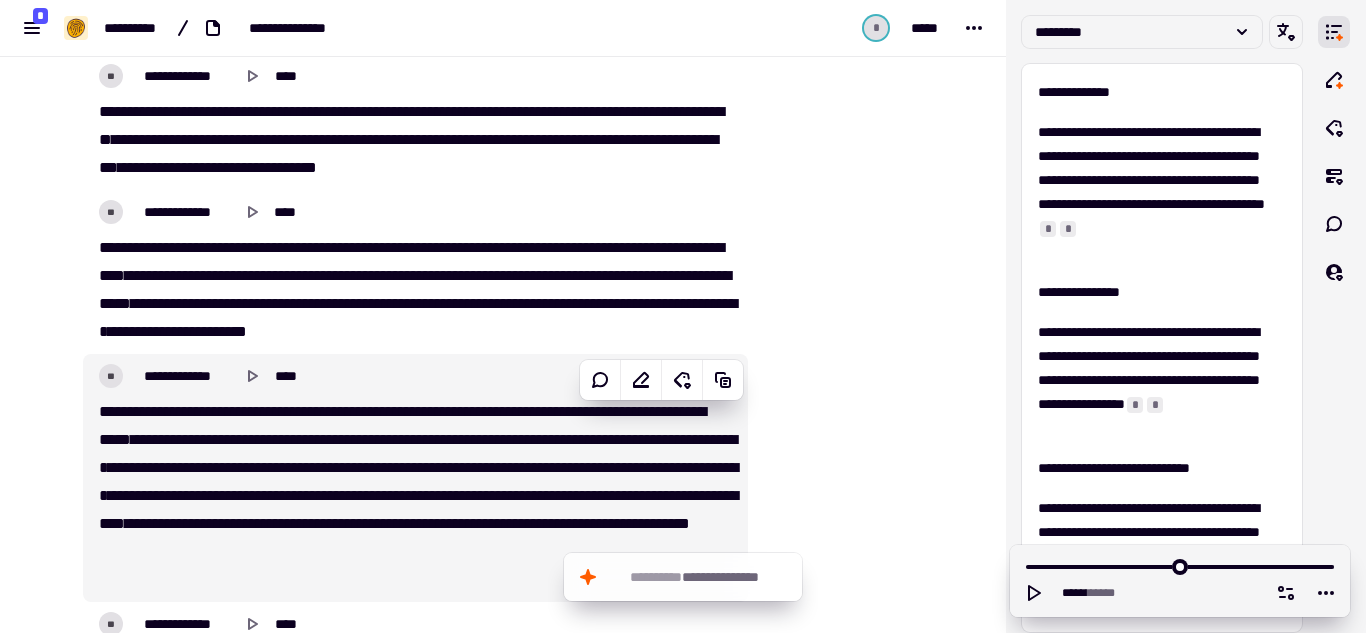scroll, scrollTop: 0, scrollLeft: 0, axis: both 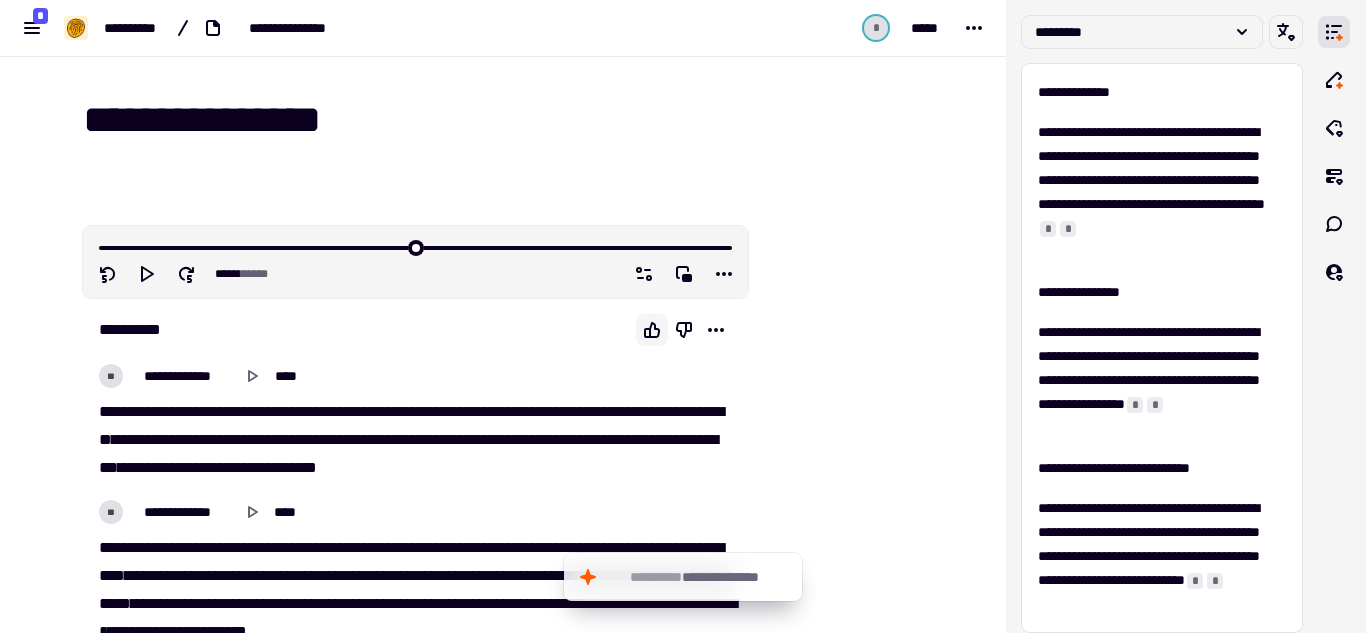 click 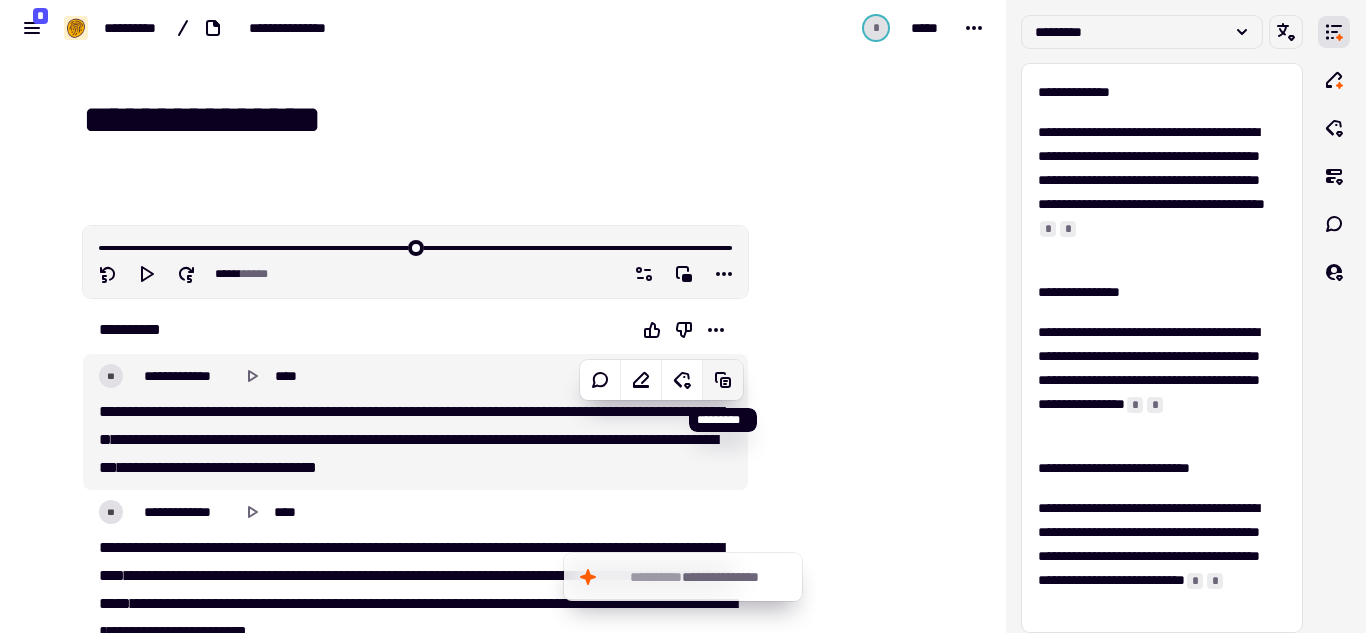 click 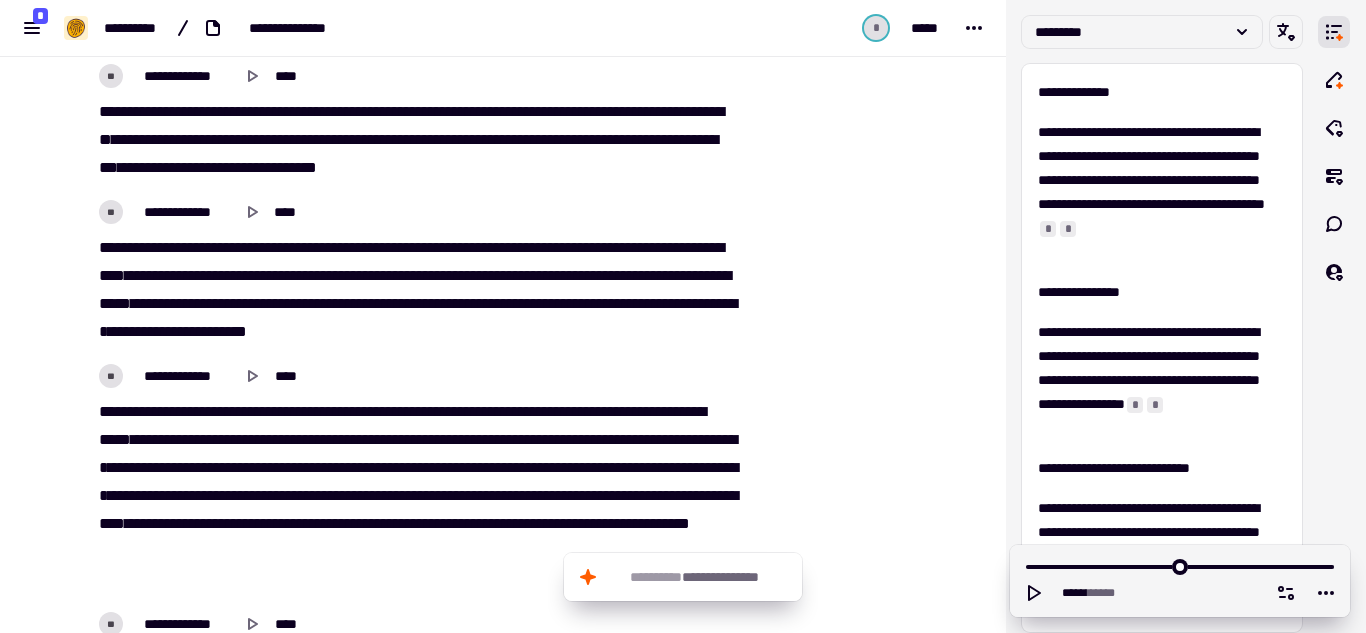 scroll, scrollTop: 0, scrollLeft: 0, axis: both 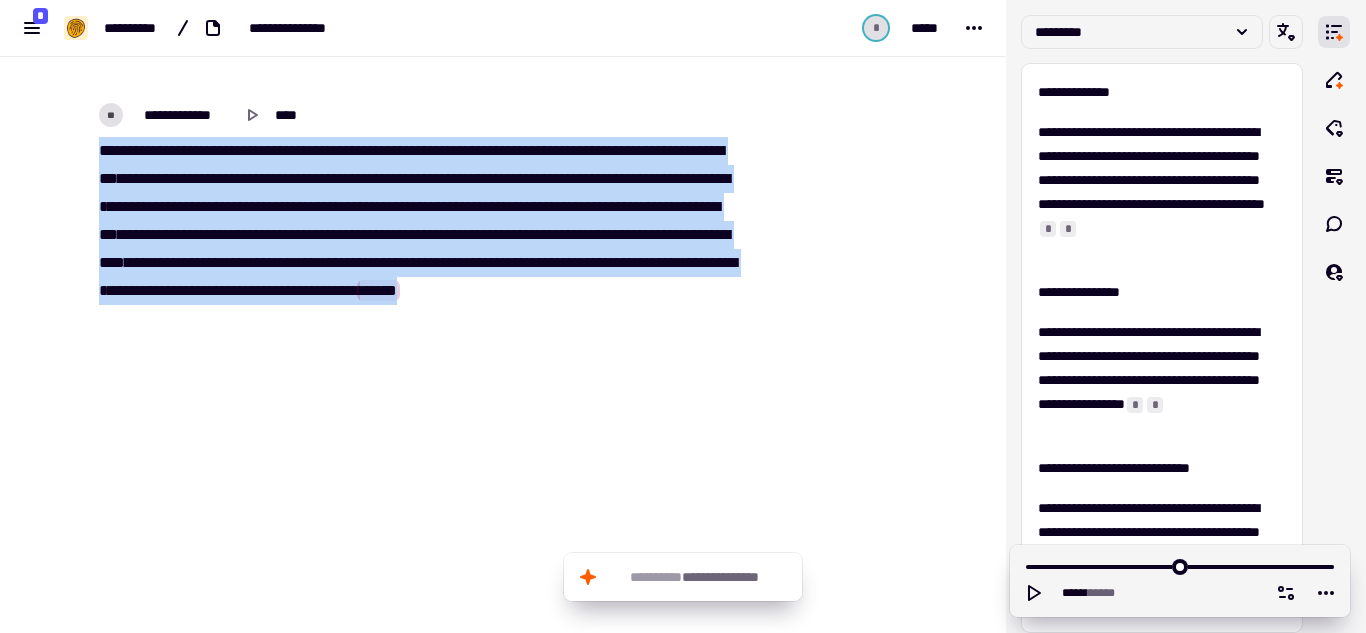 drag, startPoint x: 111, startPoint y: 357, endPoint x: 425, endPoint y: 577, distance: 383.40057 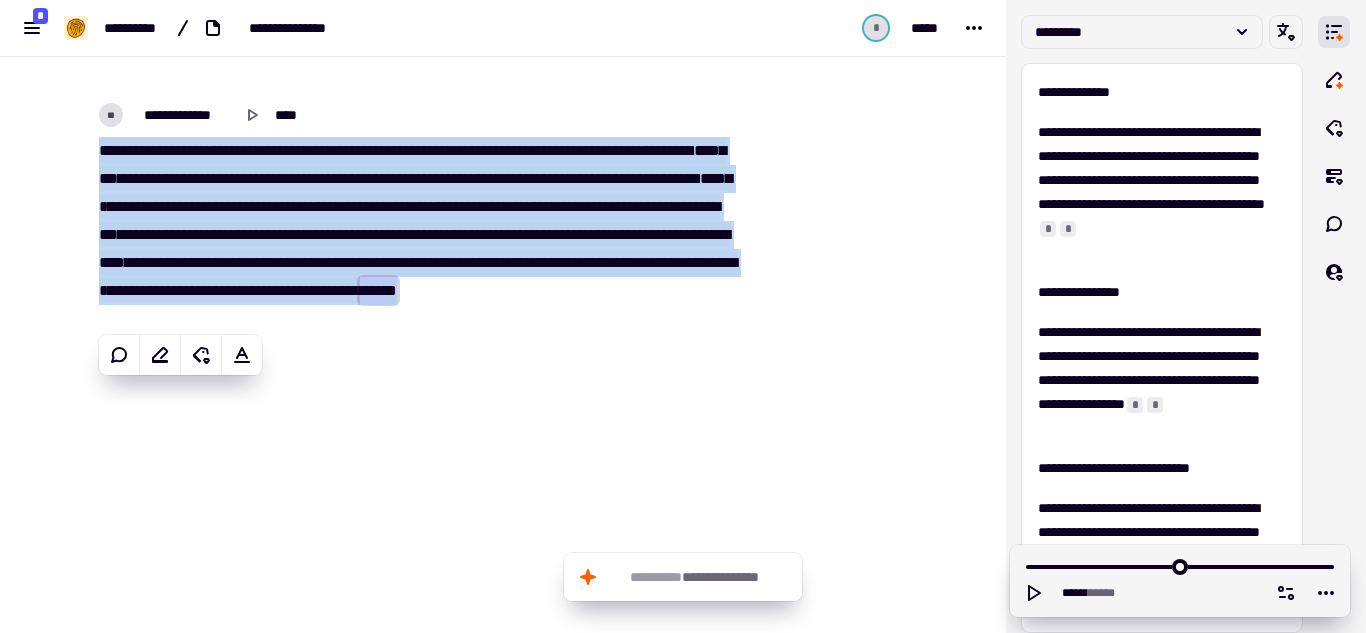 copy on "**********" 